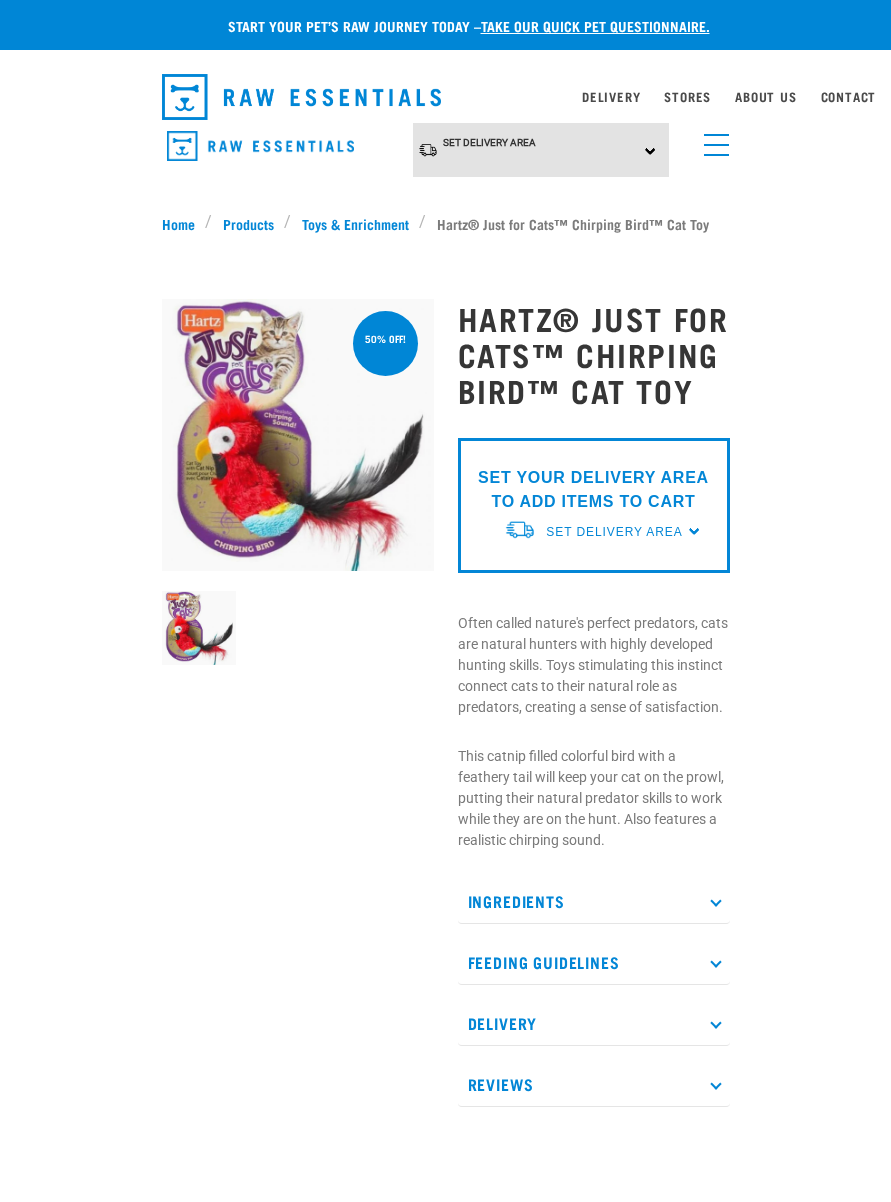 scroll, scrollTop: 7, scrollLeft: 0, axis: vertical 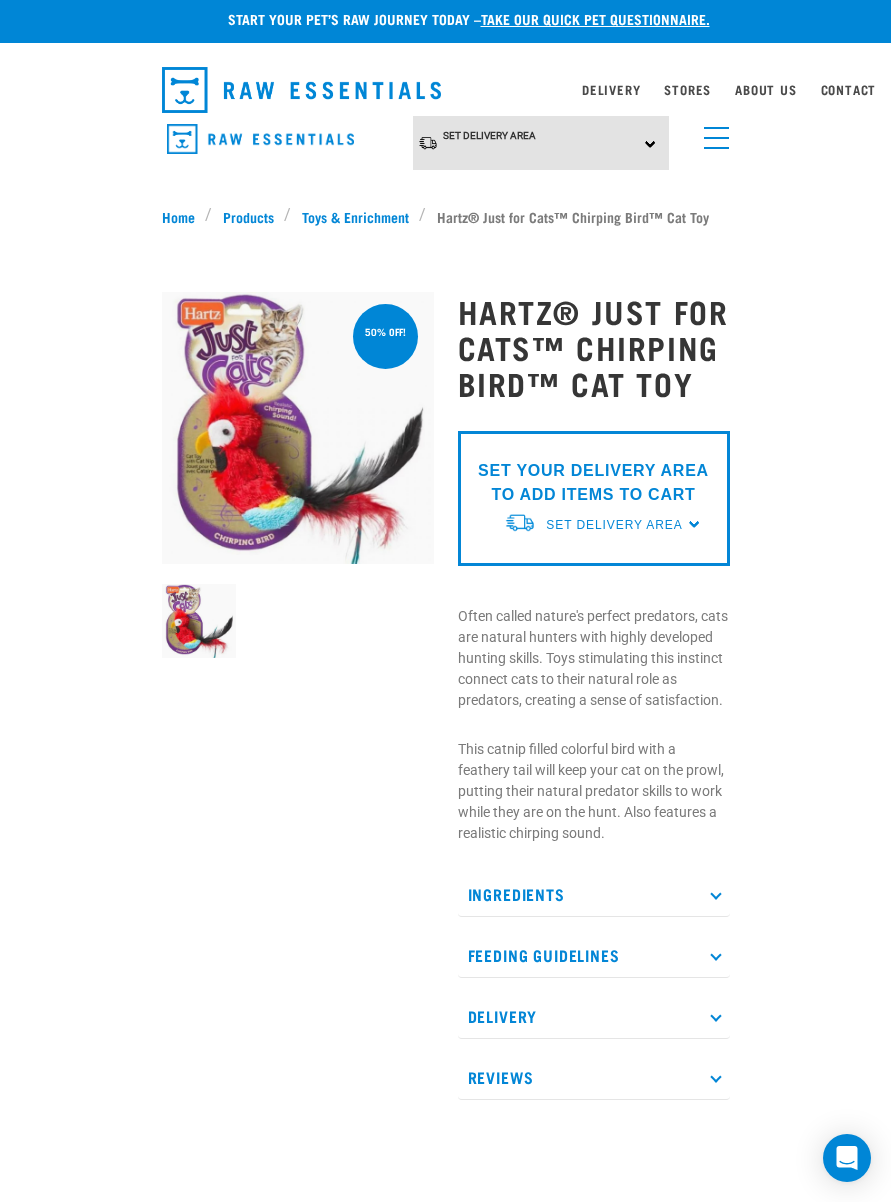 click on "SET YOUR DELIVERY AREA TO ADD ITEMS TO CART
Set Delivery Area
North Island
South Island" at bounding box center (594, 498) 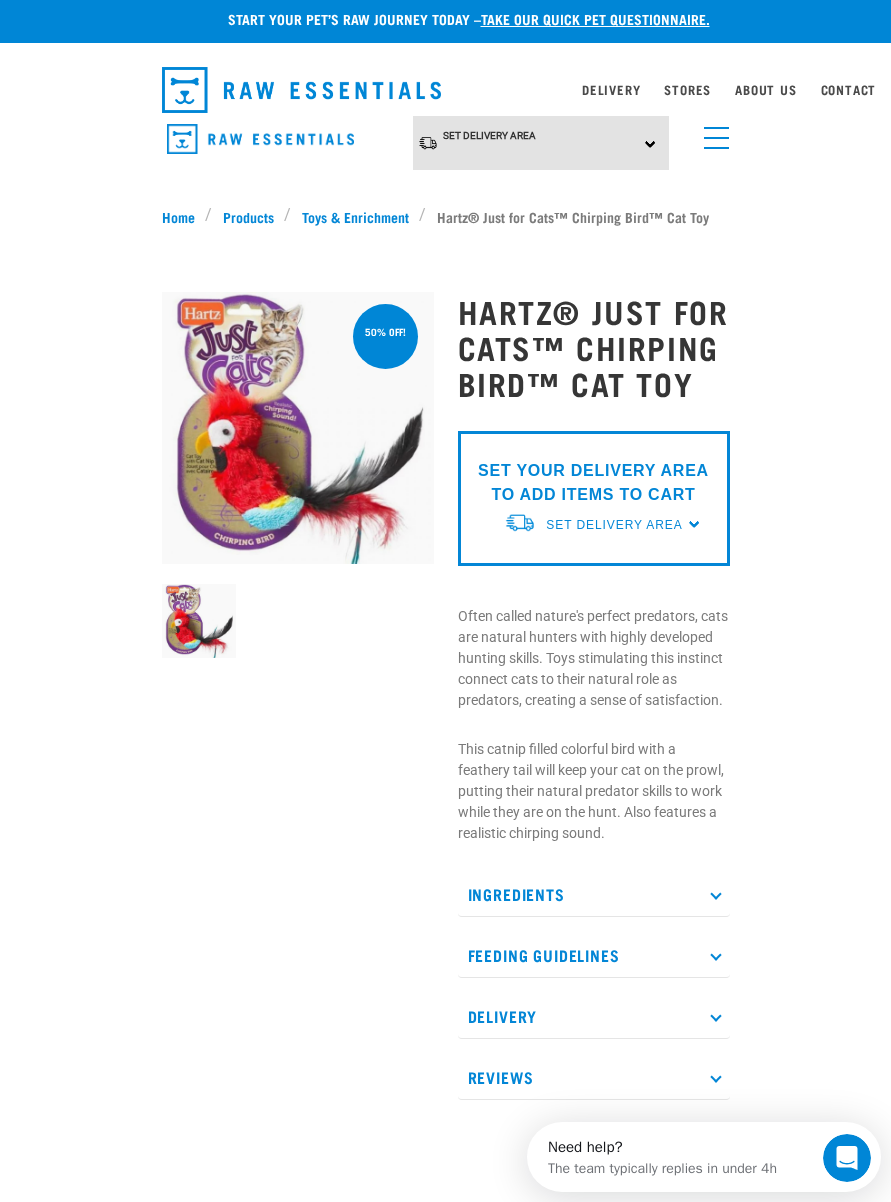 scroll, scrollTop: 0, scrollLeft: 0, axis: both 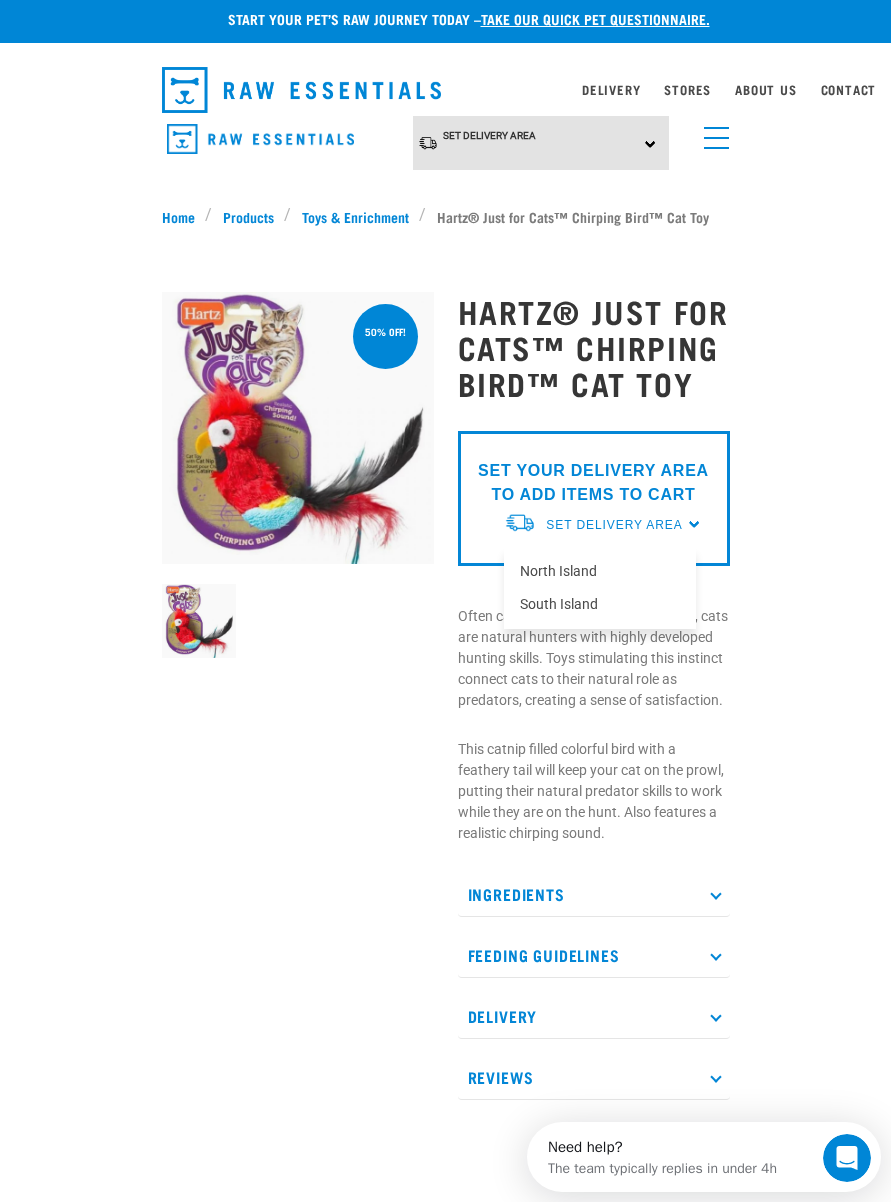 click on "South Island" at bounding box center (600, 604) 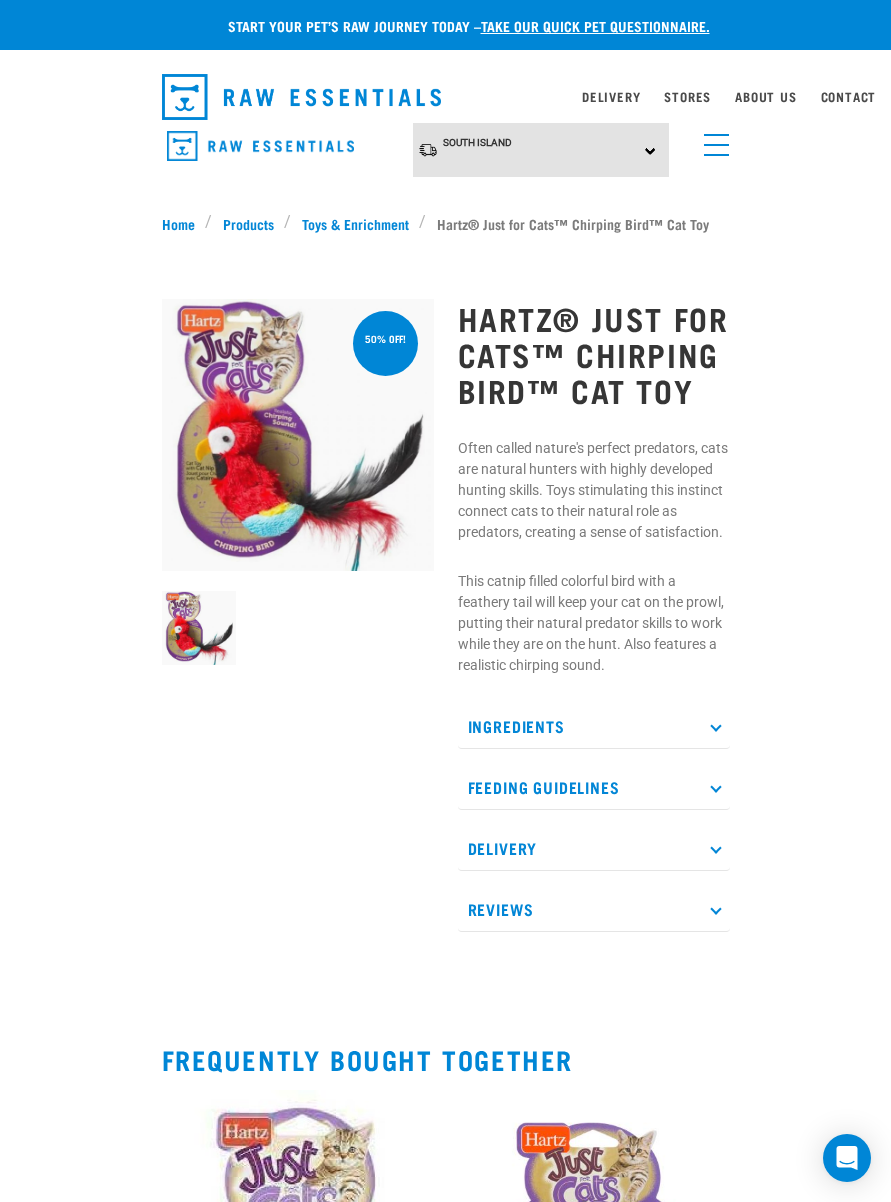 scroll, scrollTop: 7, scrollLeft: 0, axis: vertical 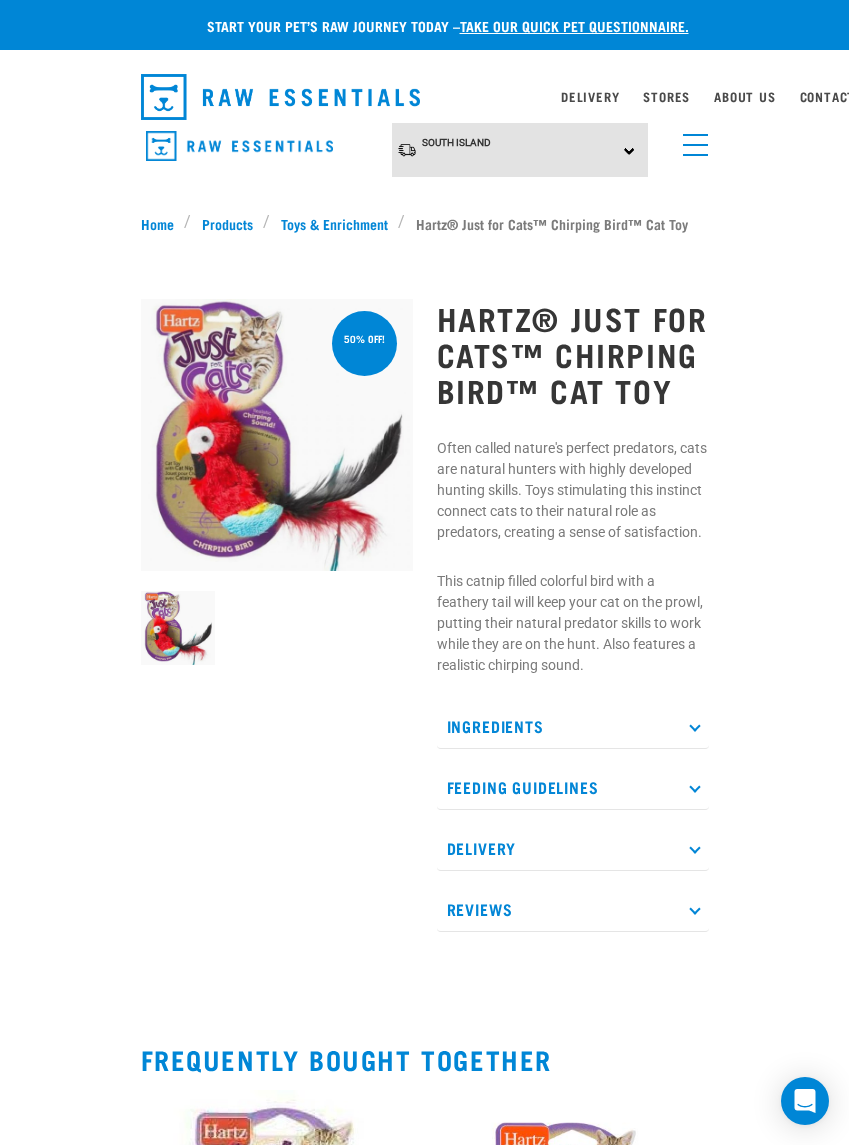 click at bounding box center [694, 847] 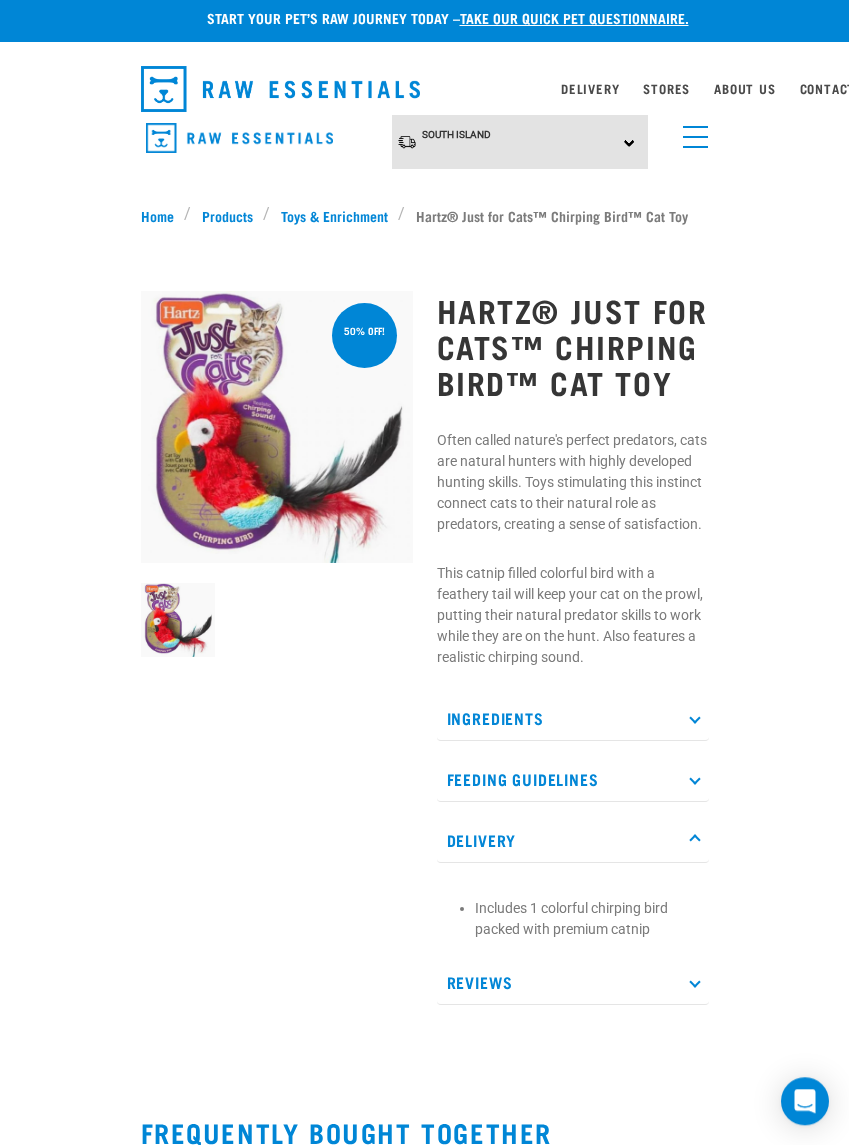 scroll, scrollTop: 0, scrollLeft: 0, axis: both 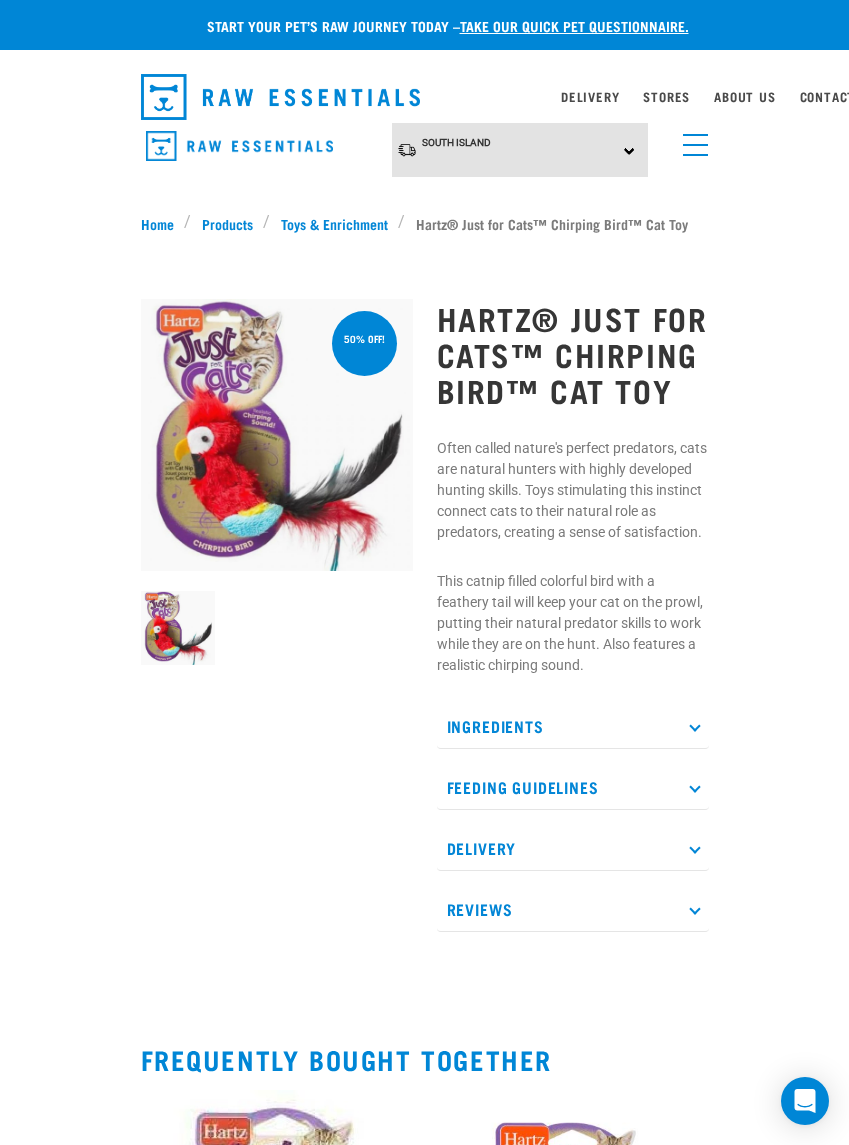 click at bounding box center [695, 145] 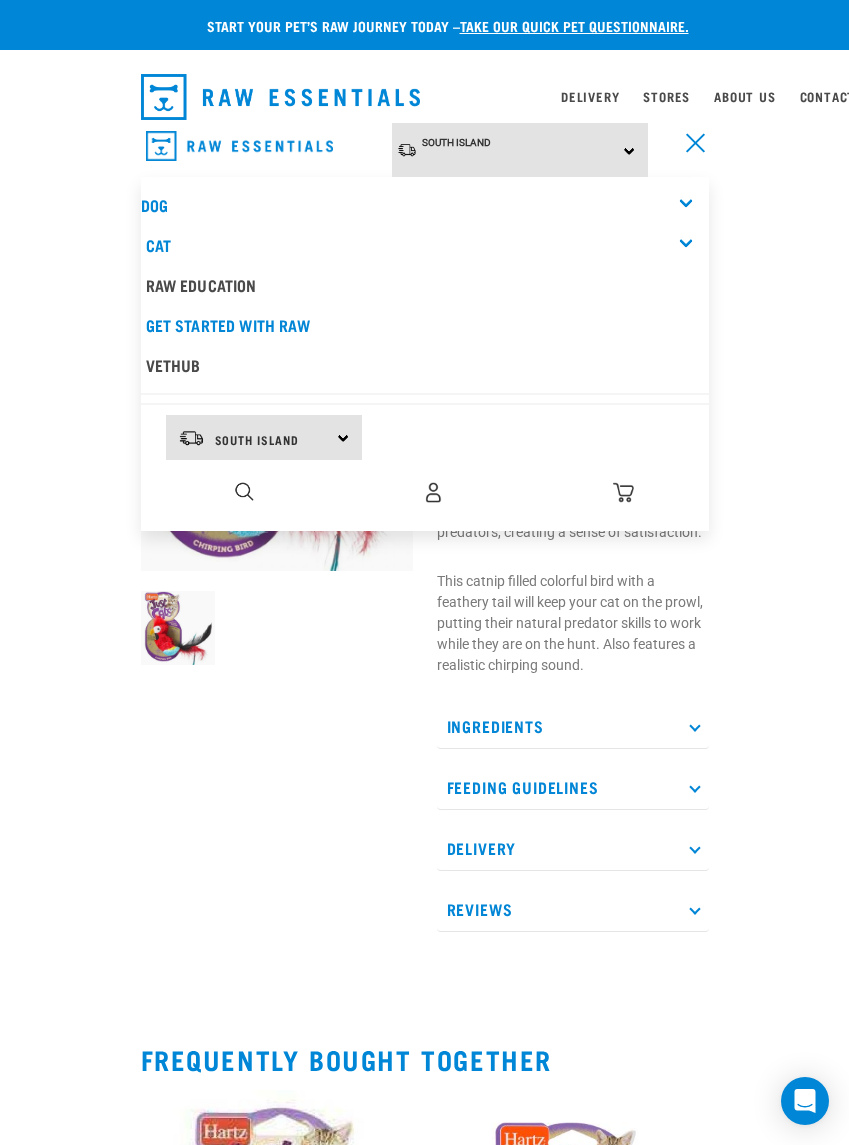 click on "Cat" at bounding box center [427, 245] 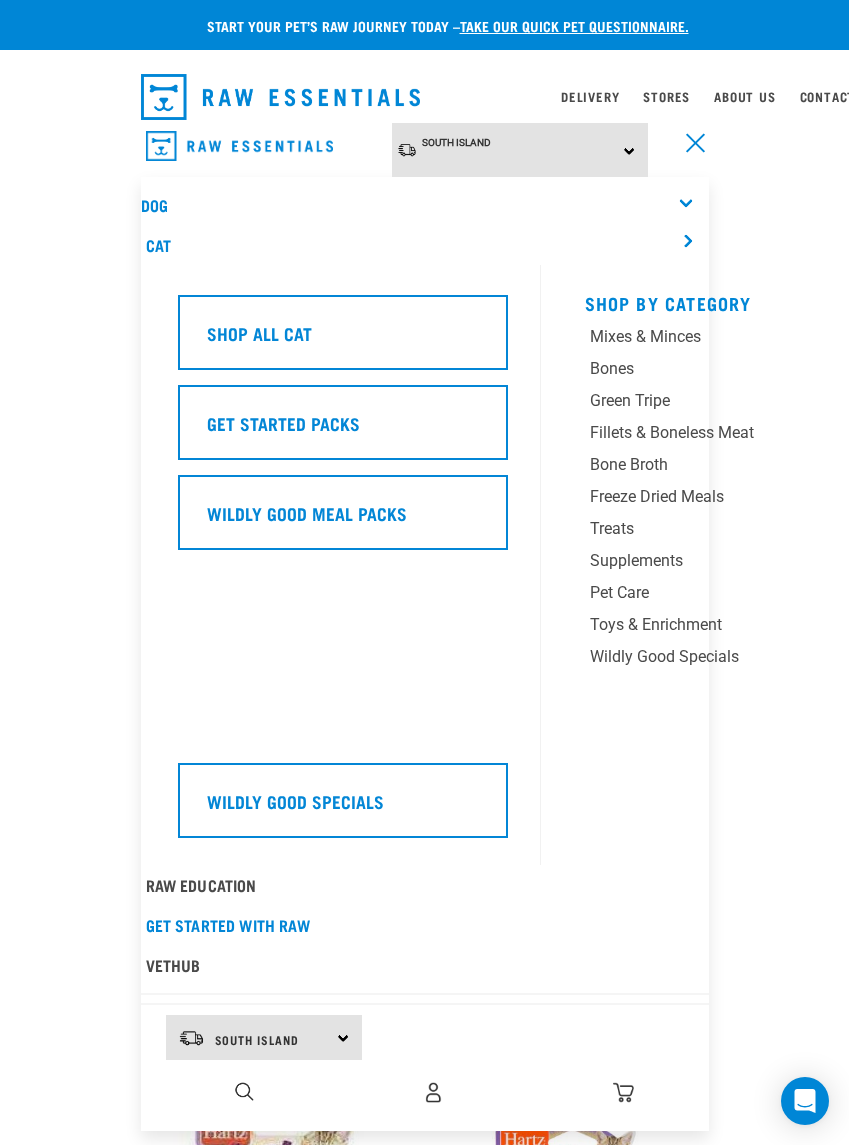 click on "Shop All Cat" at bounding box center (343, 332) 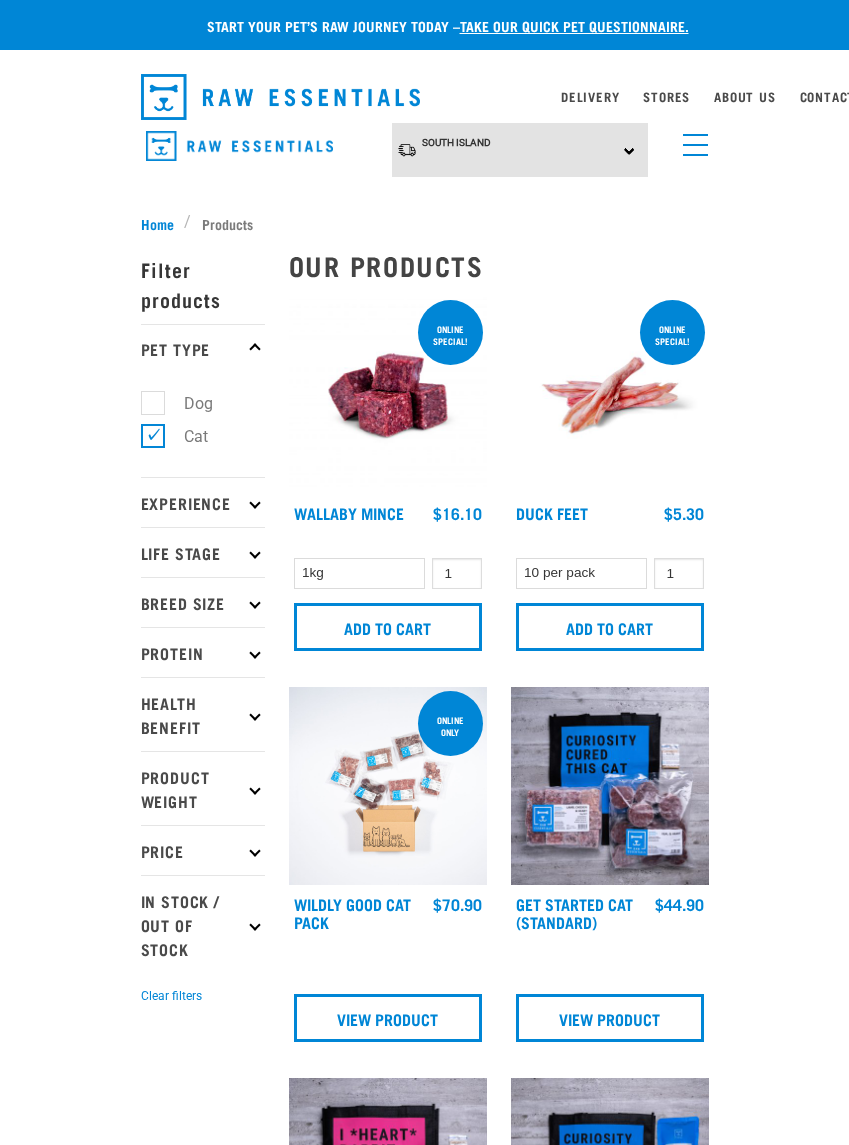 scroll, scrollTop: 3, scrollLeft: 0, axis: vertical 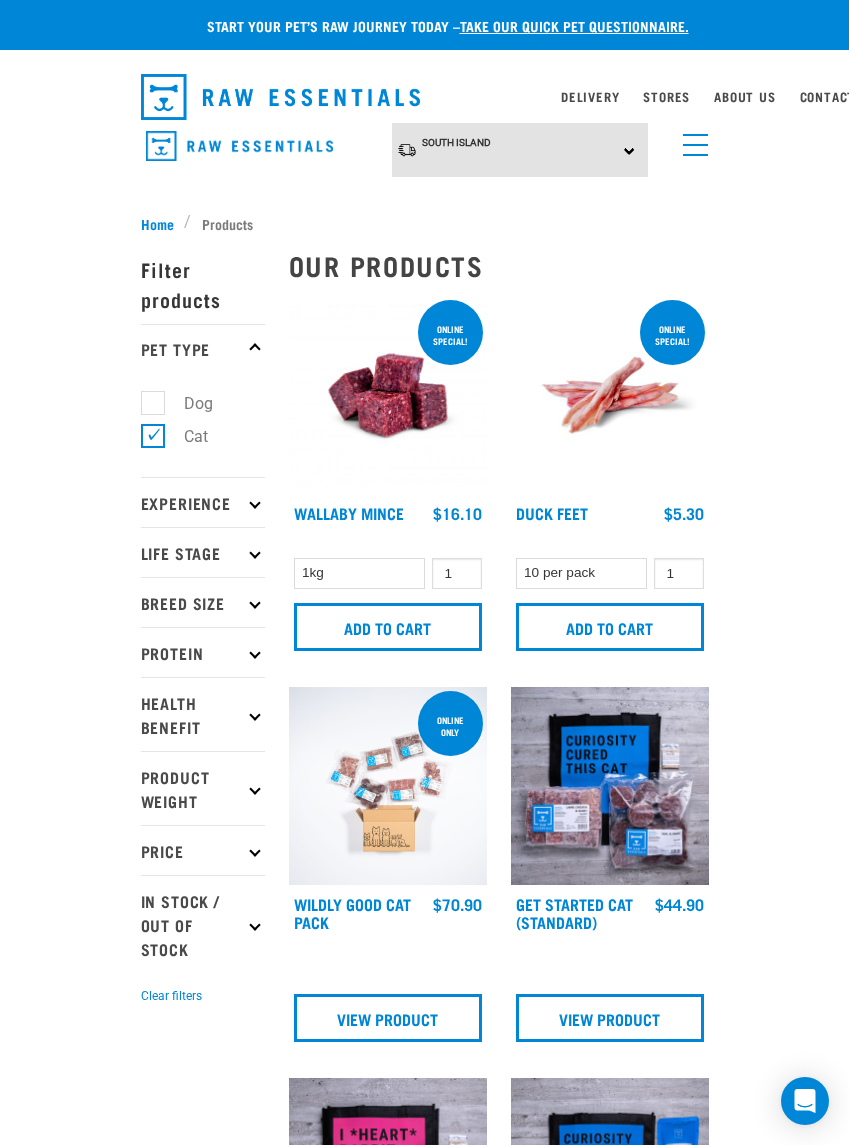 click on "×
Filter products
Pet Type
Dog
Cat
Experience
New Raw Feeder
Experienced Raw Feeder
Life Stage
Cat" at bounding box center [203, 3912] 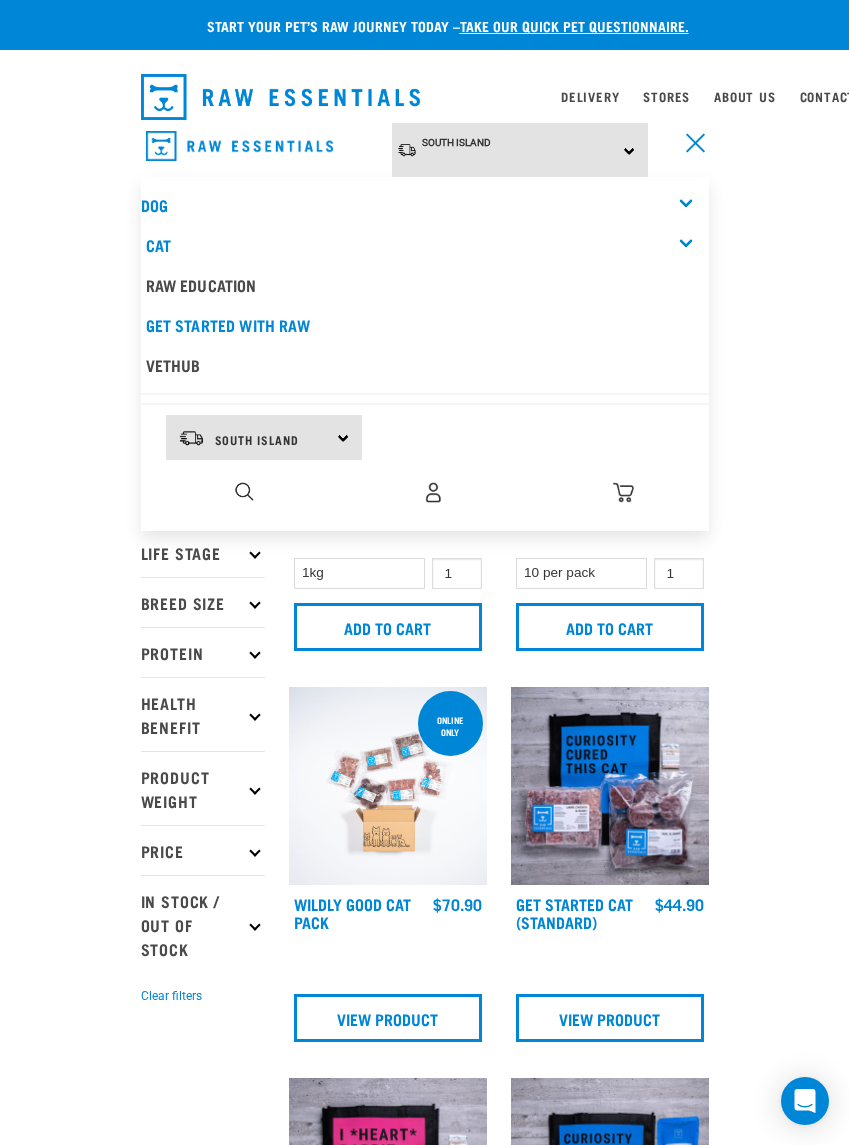 click on "0" at bounding box center [433, 492] 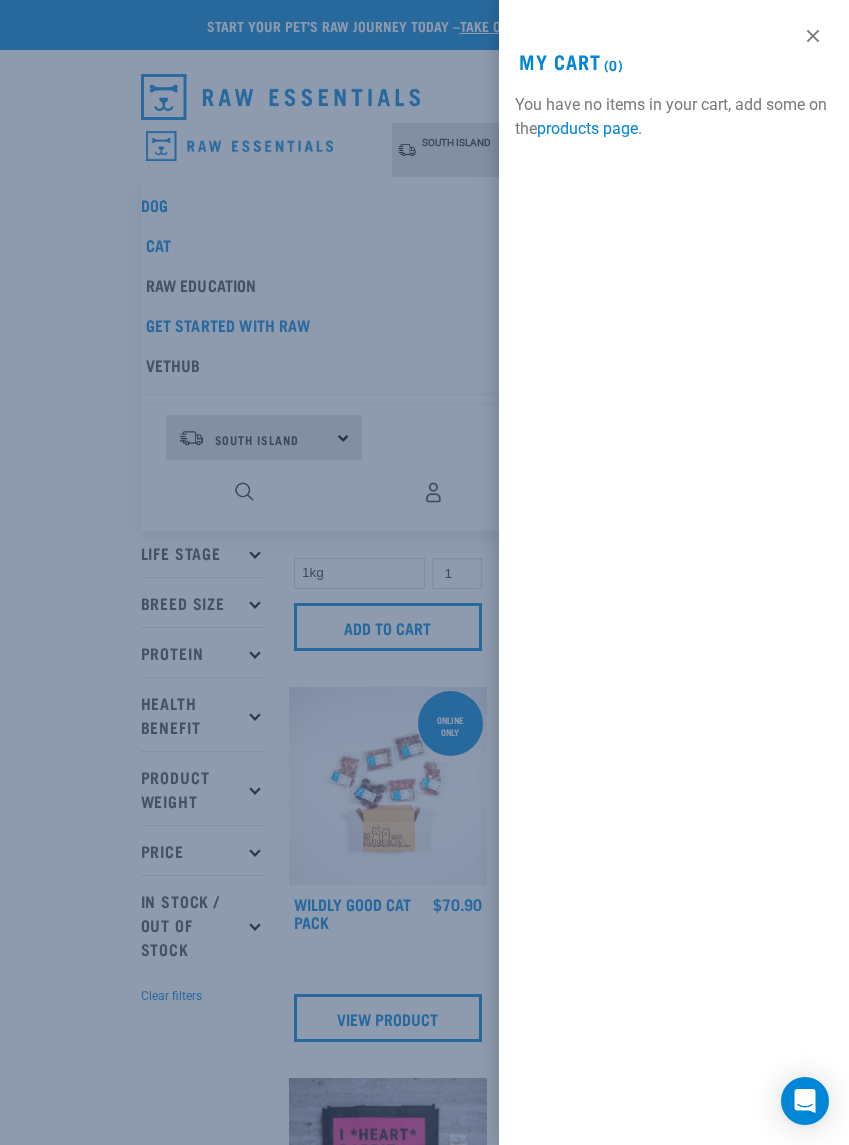 click on "My Cart  (0)" at bounding box center (674, 61) 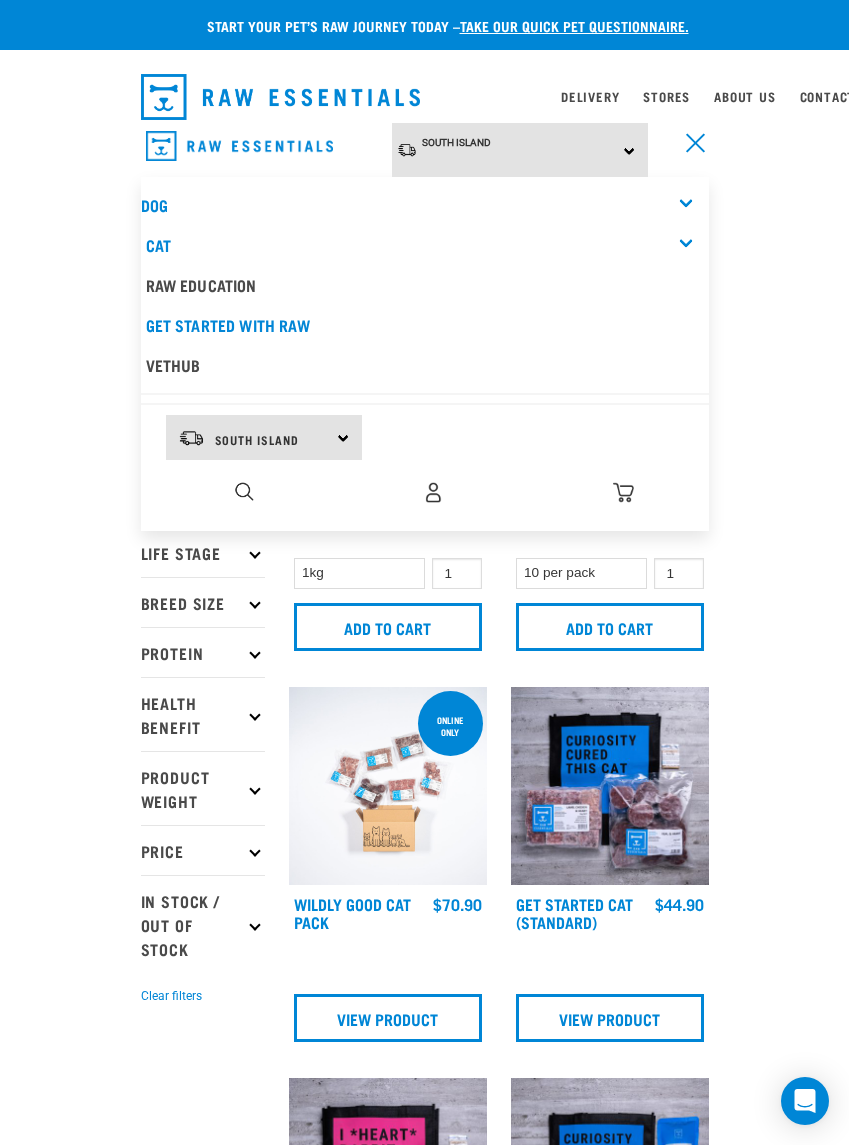 click on "Stores" at bounding box center [666, 96] 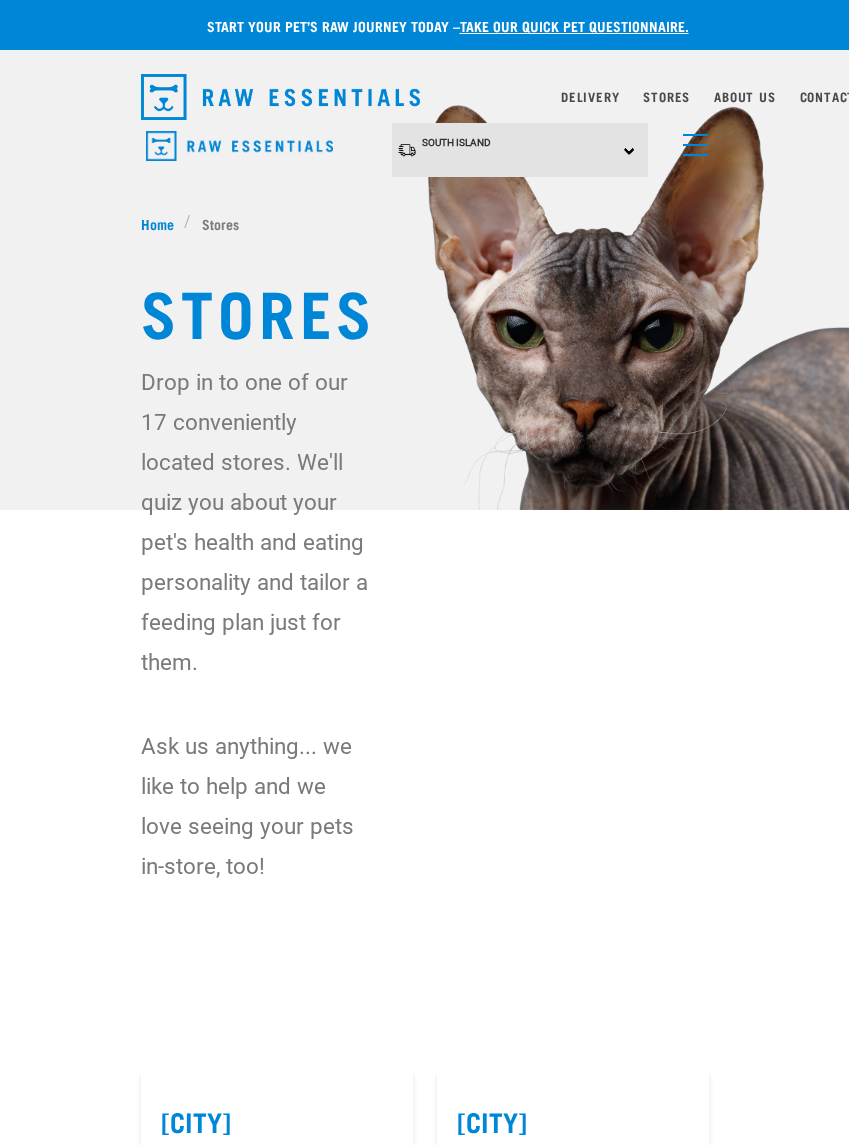 scroll, scrollTop: 0, scrollLeft: 0, axis: both 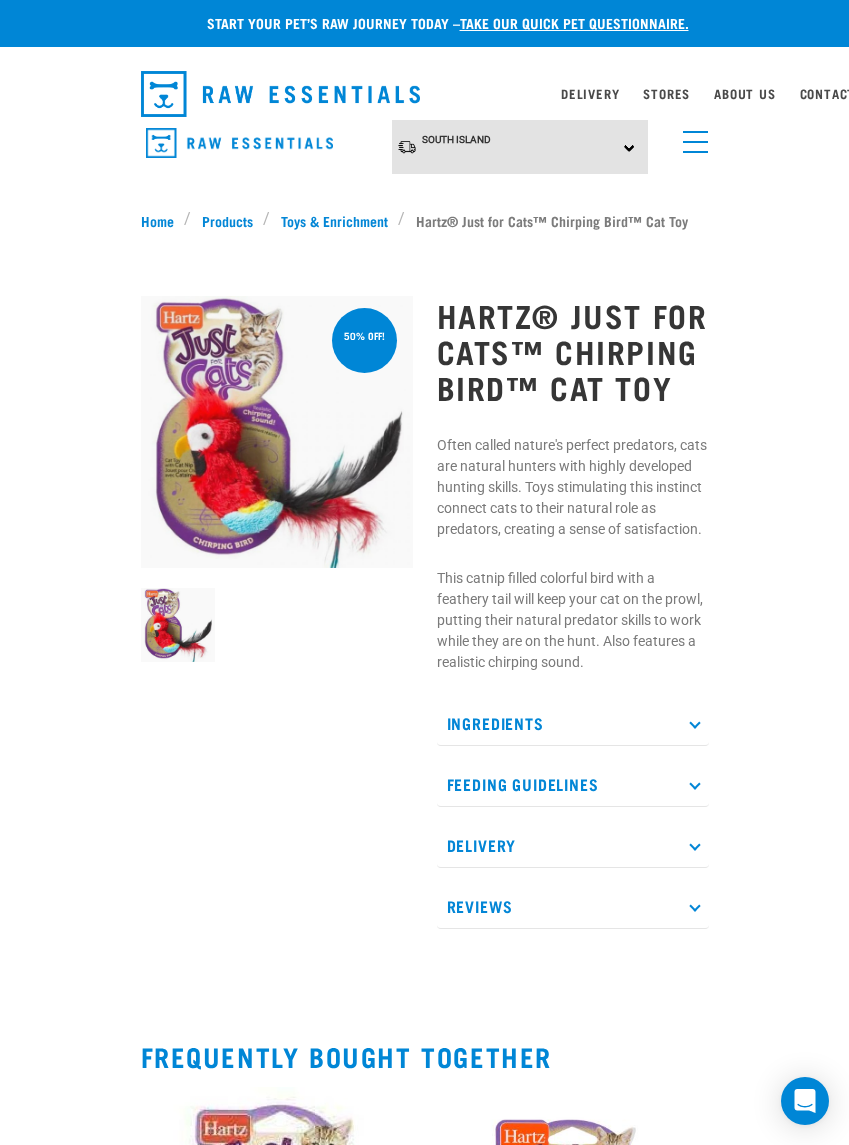 click on "Delivery" at bounding box center (573, 845) 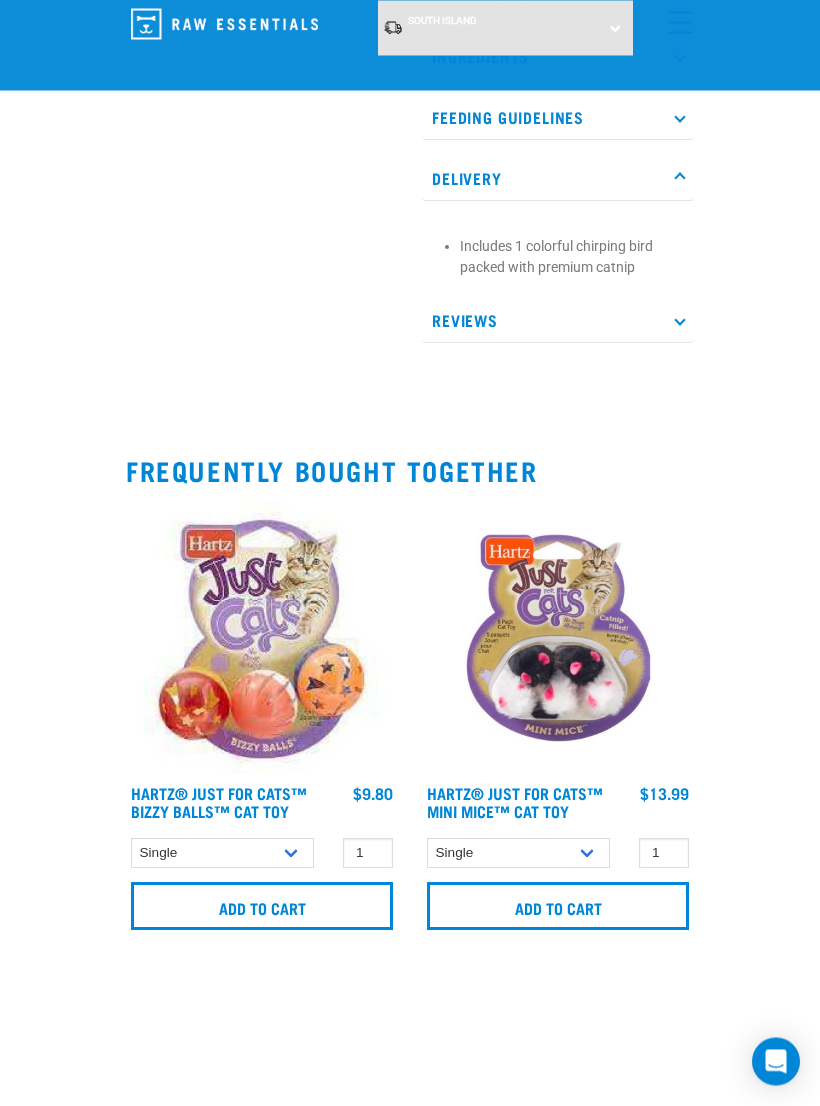 scroll, scrollTop: 509, scrollLeft: 0, axis: vertical 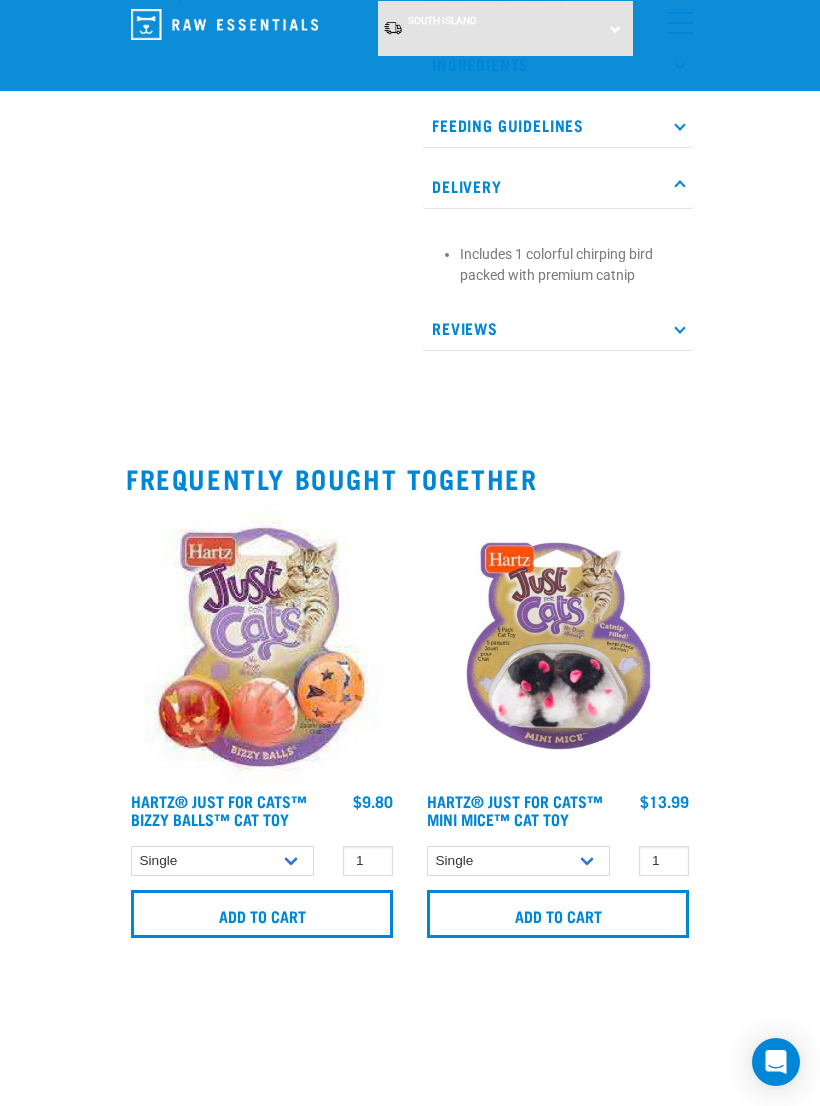 click on "Reviews" at bounding box center [558, 328] 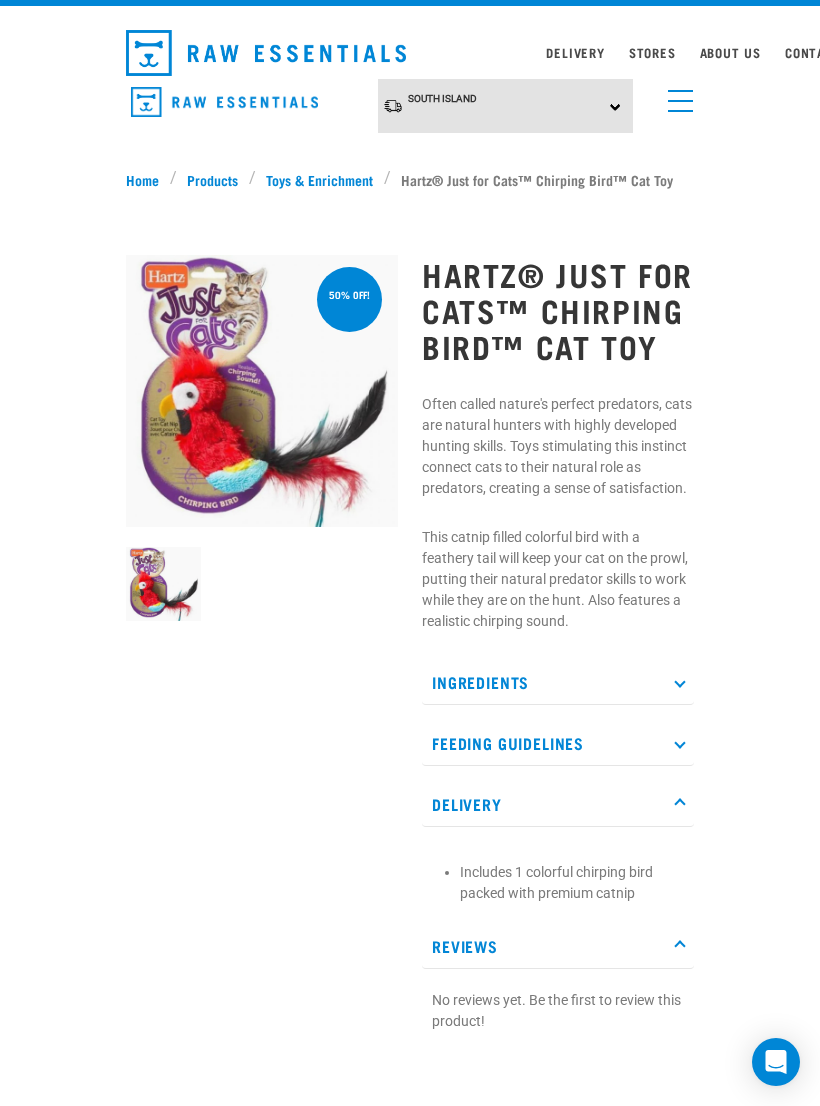 scroll, scrollTop: 0, scrollLeft: 0, axis: both 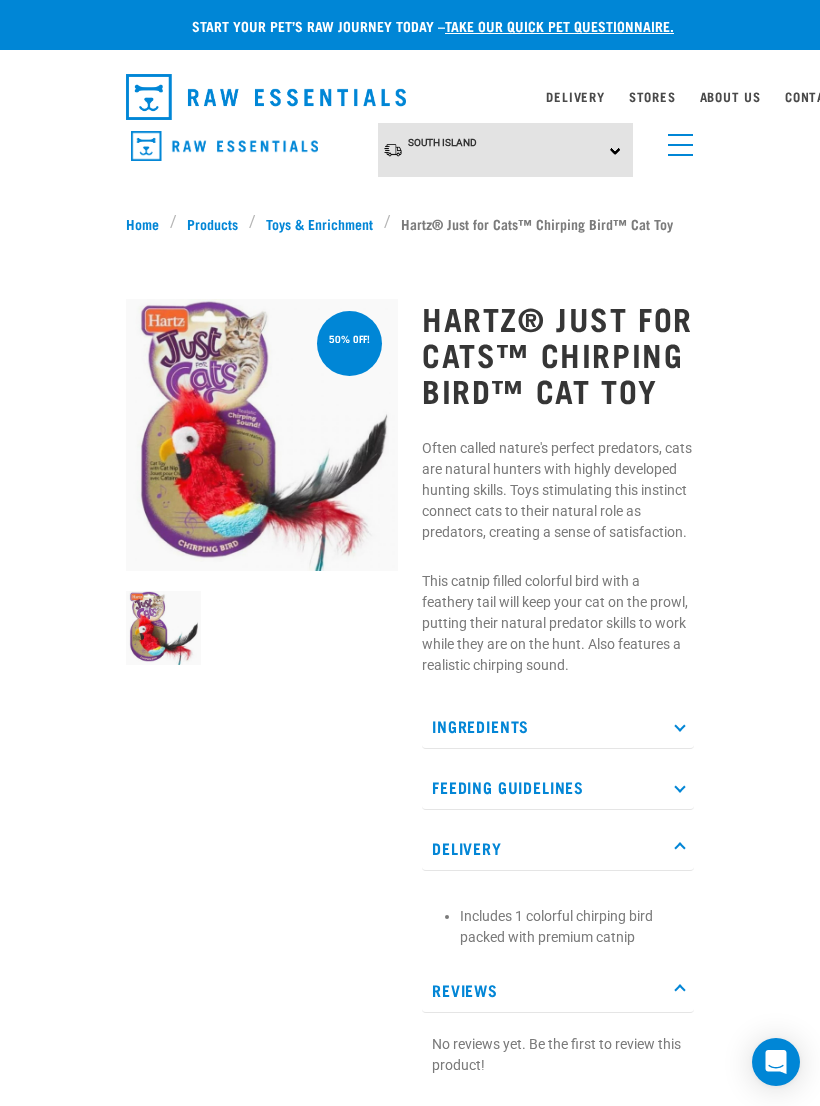 click at bounding box center [262, 435] 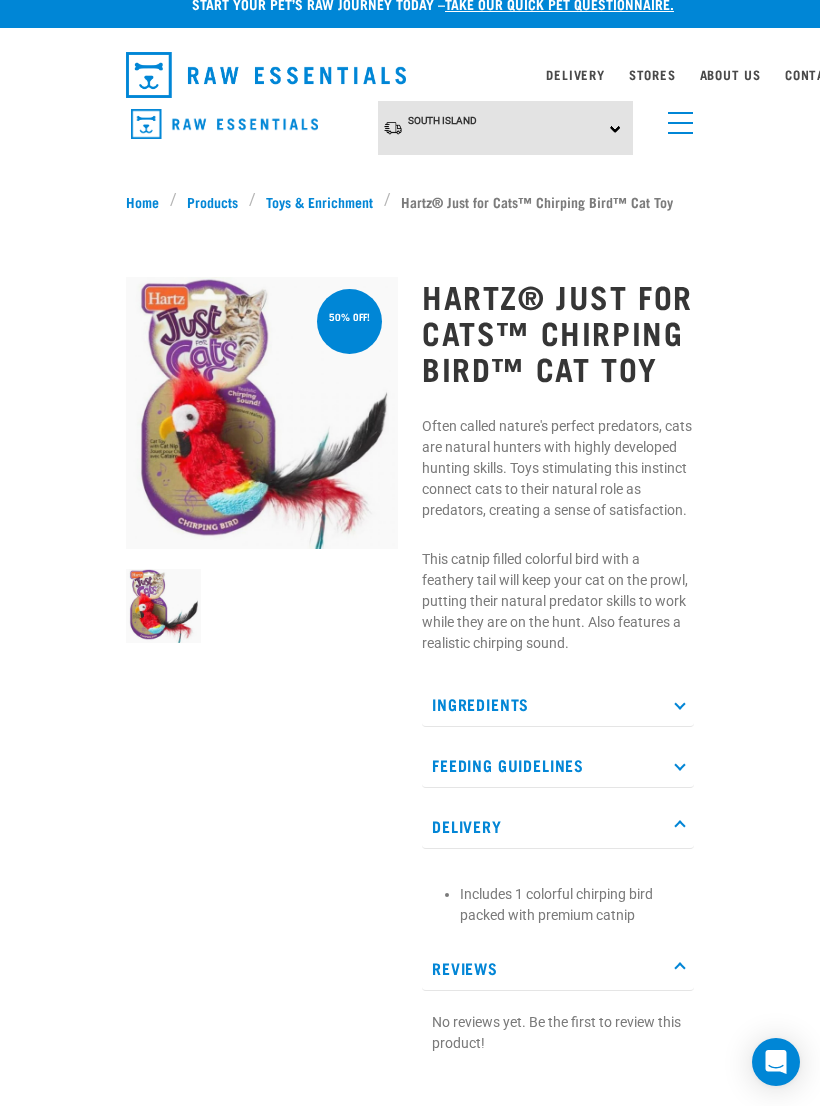 scroll, scrollTop: 23, scrollLeft: 0, axis: vertical 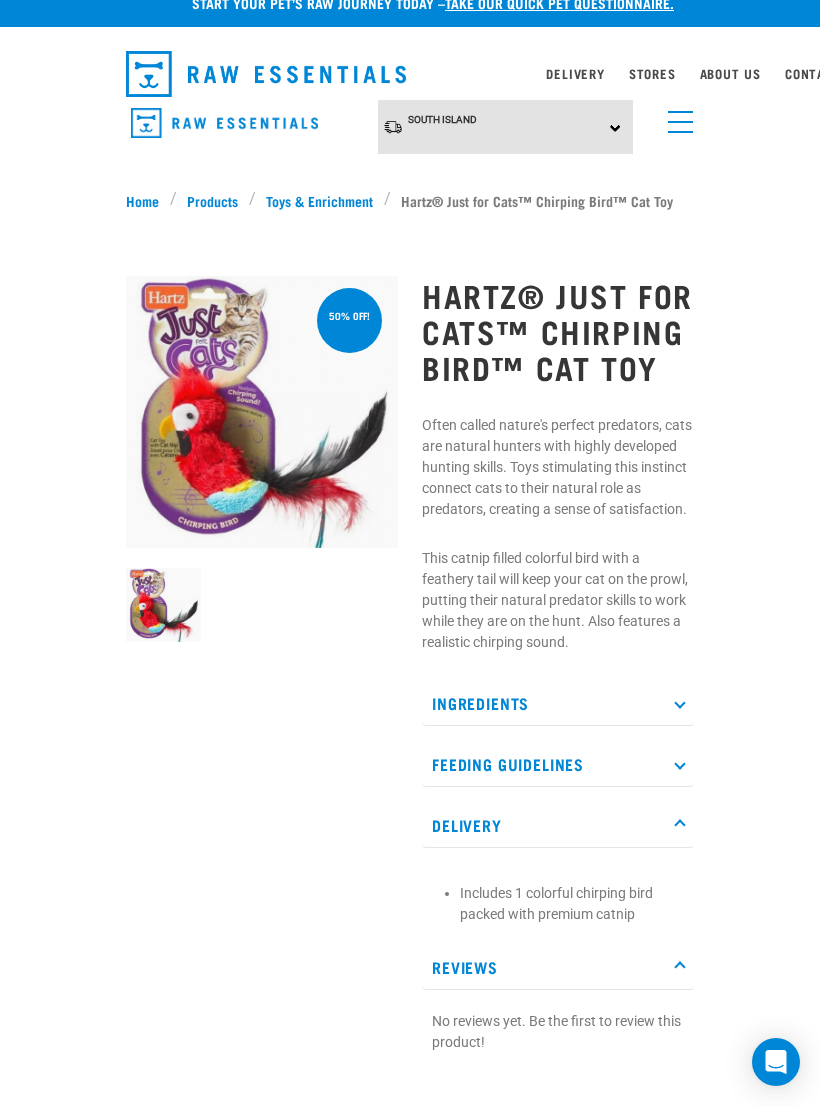 click at bounding box center [262, 412] 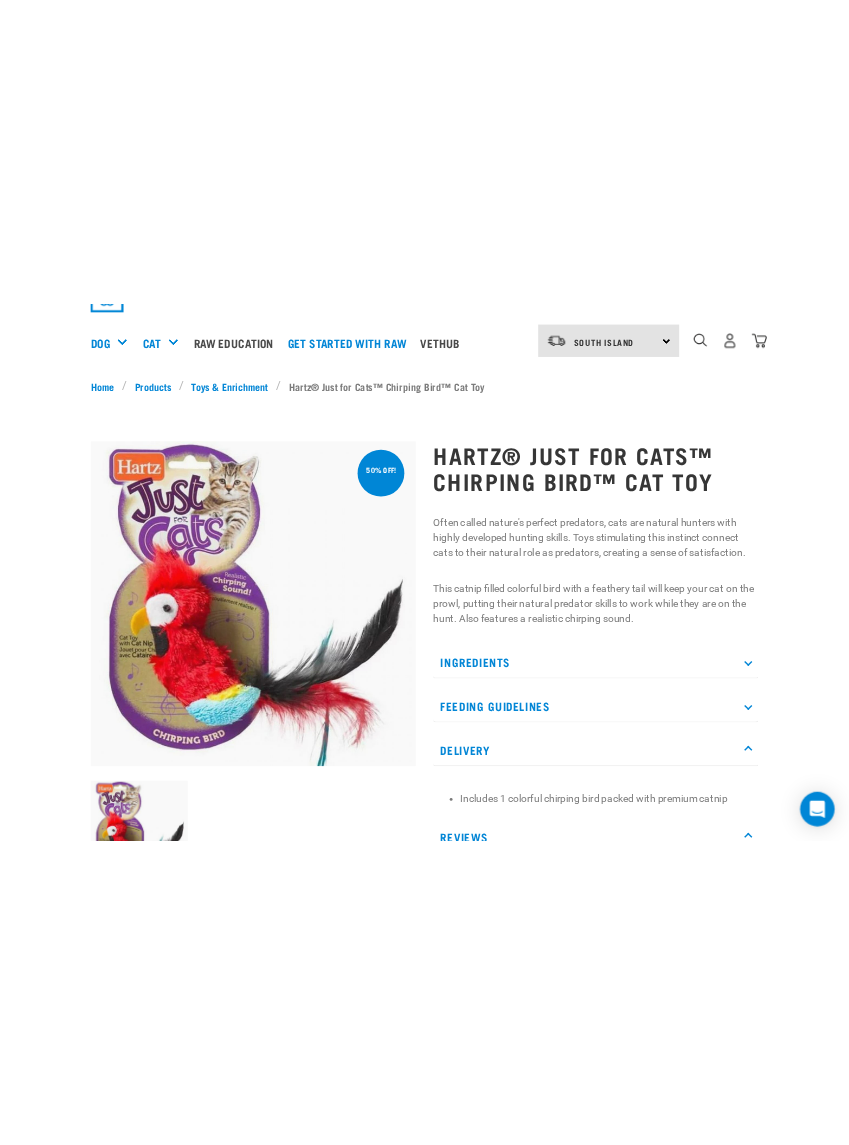 scroll, scrollTop: 0, scrollLeft: 0, axis: both 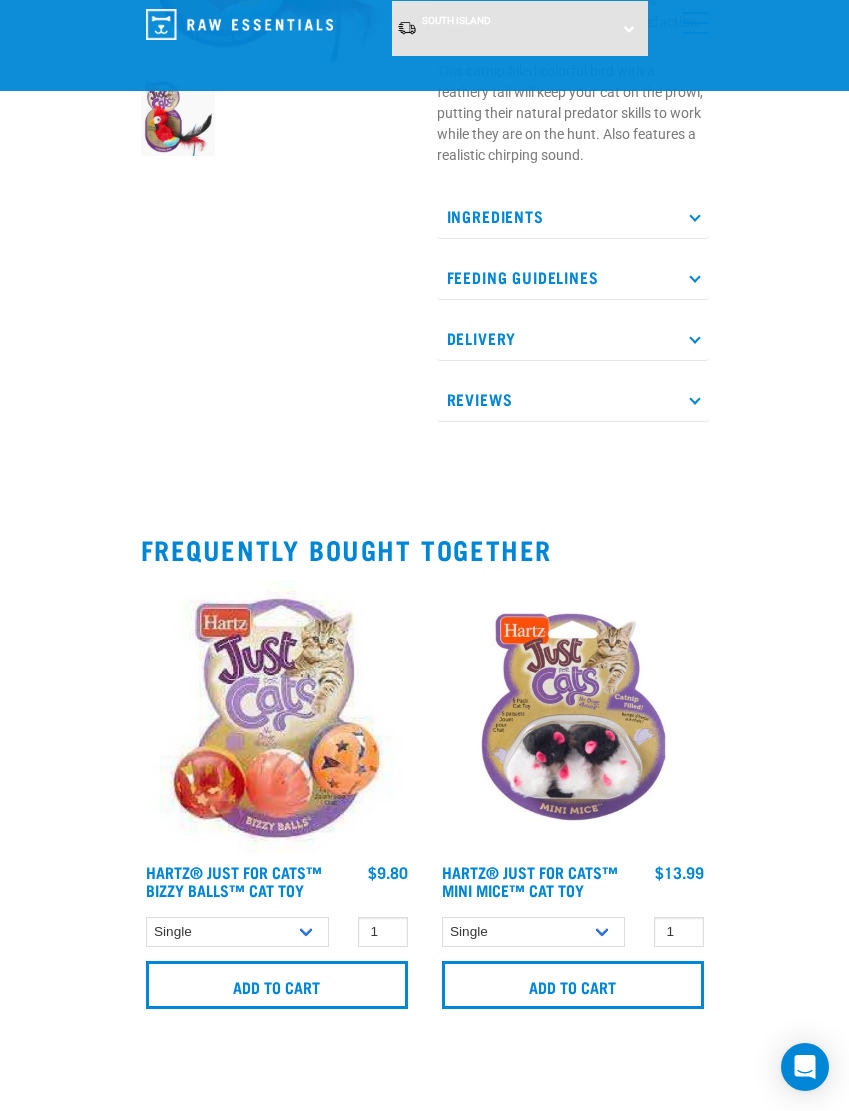 click on "Add to cart" at bounding box center [277, 985] 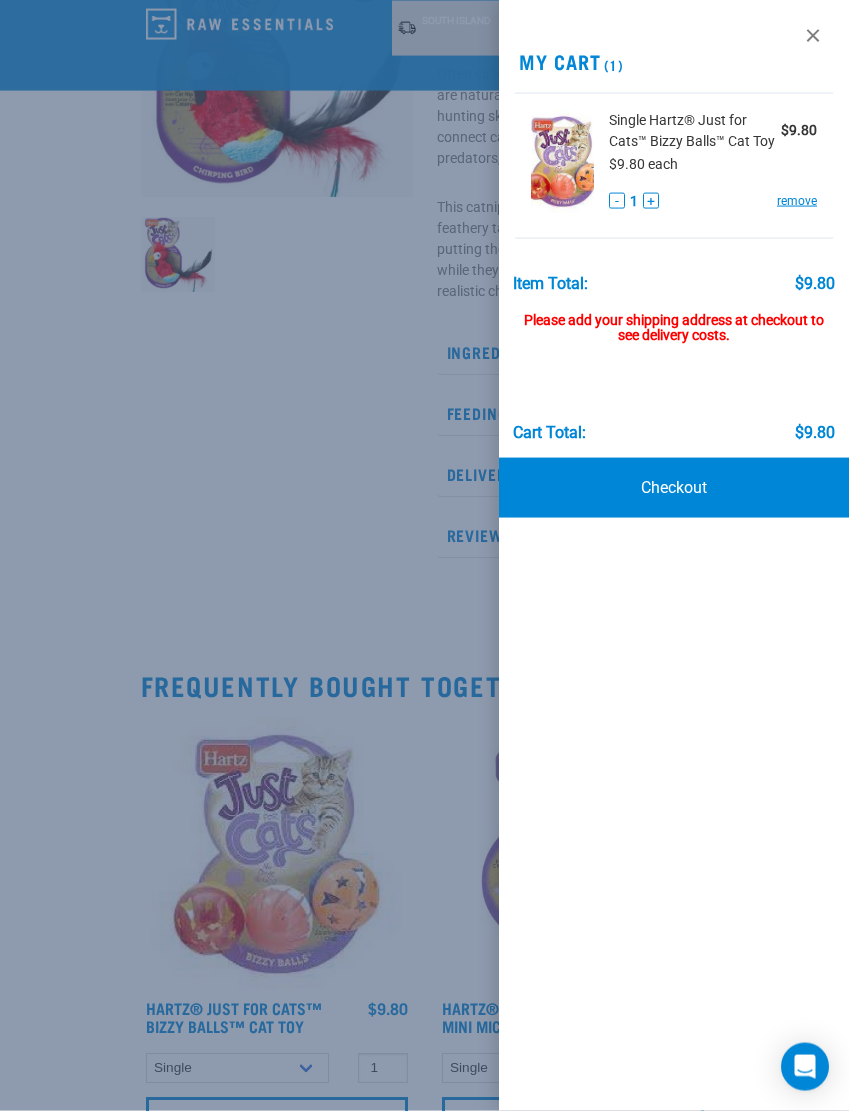 scroll, scrollTop: 0, scrollLeft: 0, axis: both 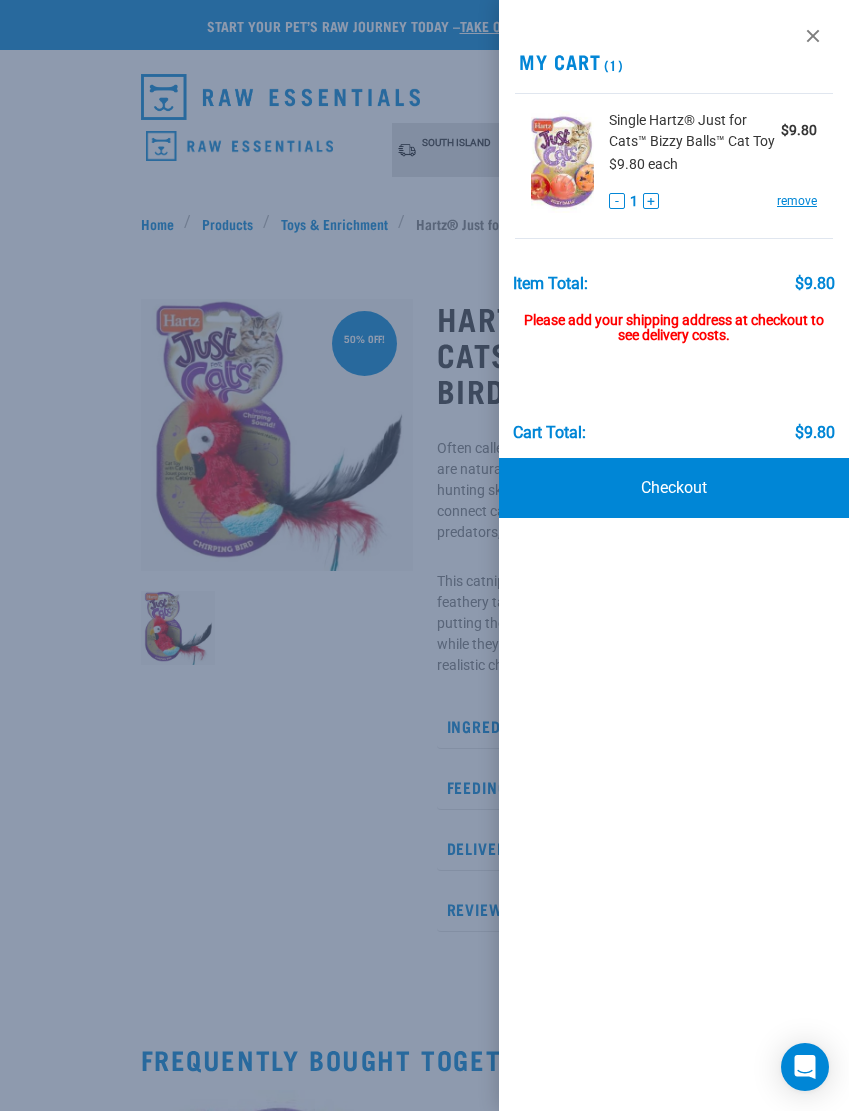 click on "remove" at bounding box center (797, 201) 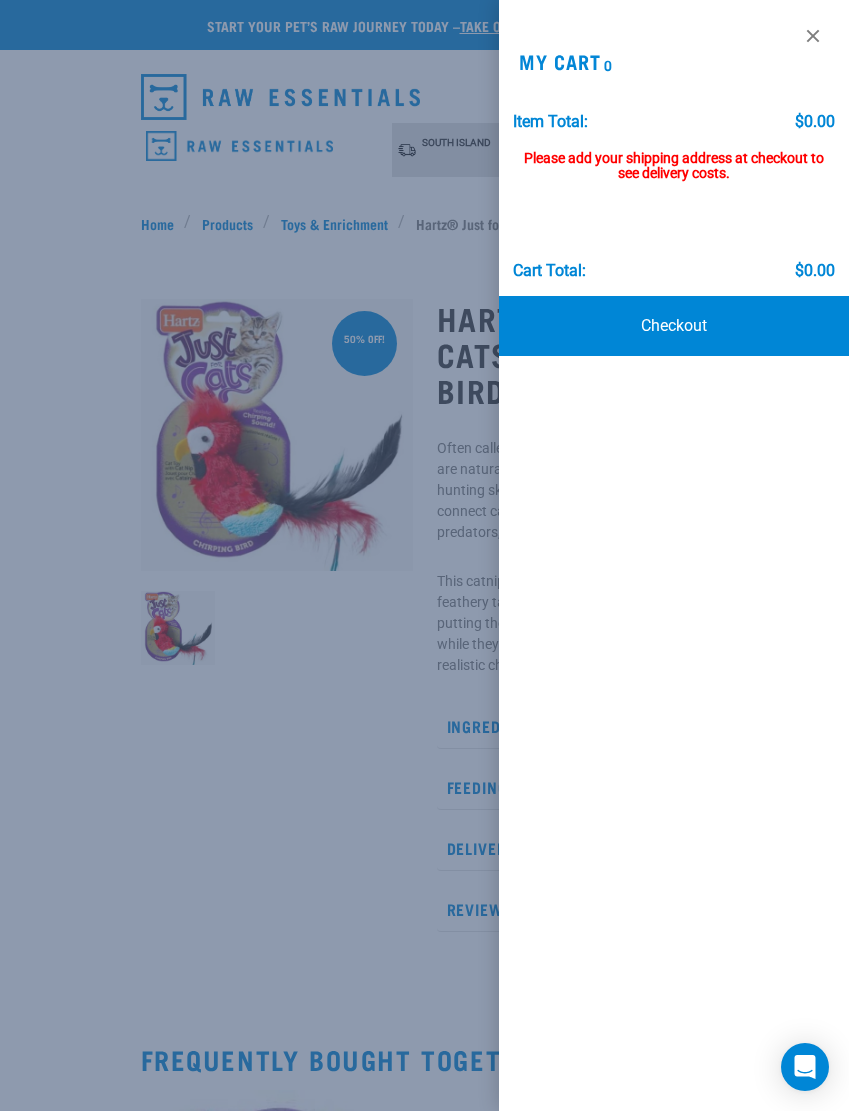 click at bounding box center (813, 36) 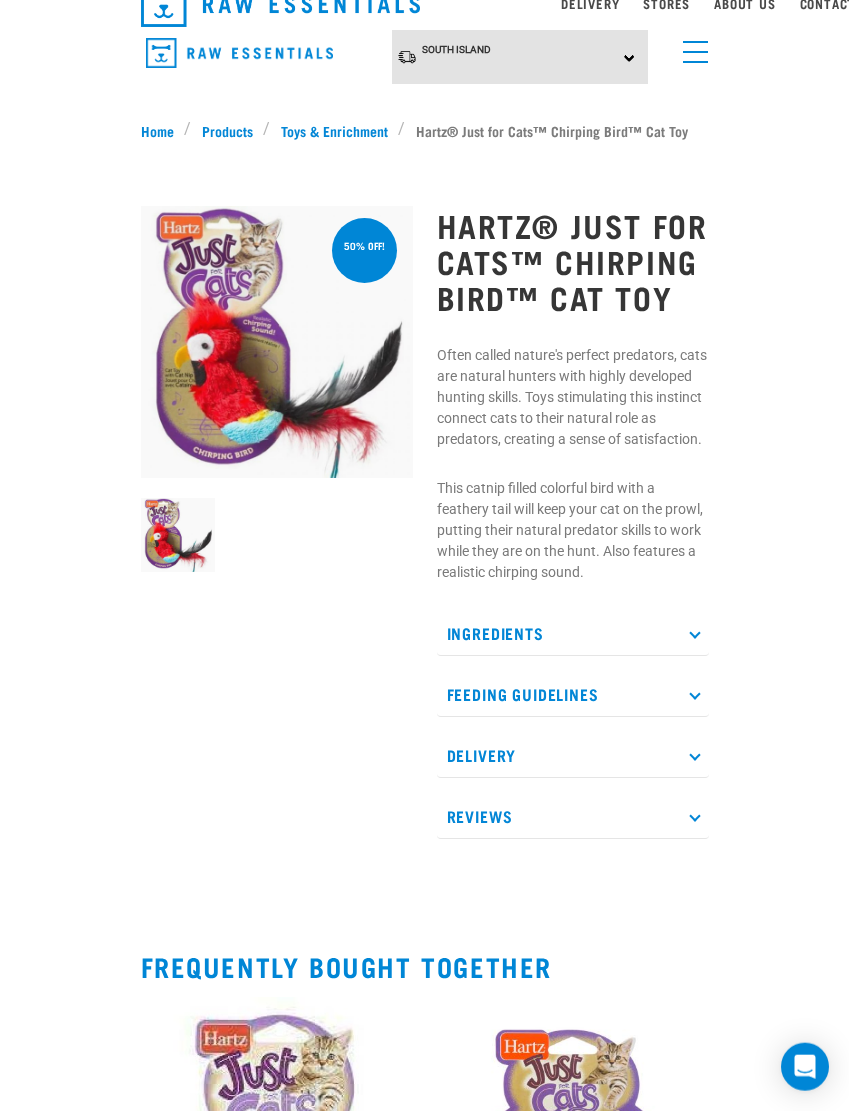 scroll, scrollTop: 0, scrollLeft: 0, axis: both 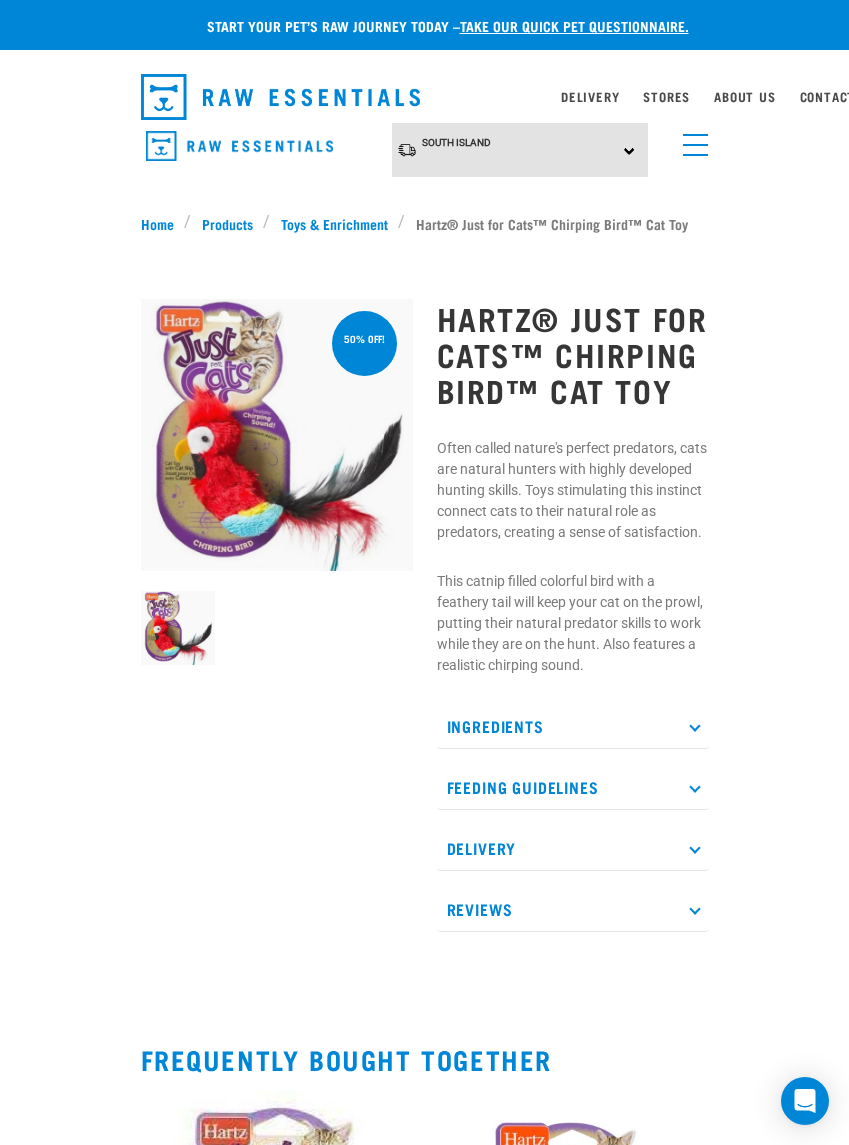 click at bounding box center (277, 435) 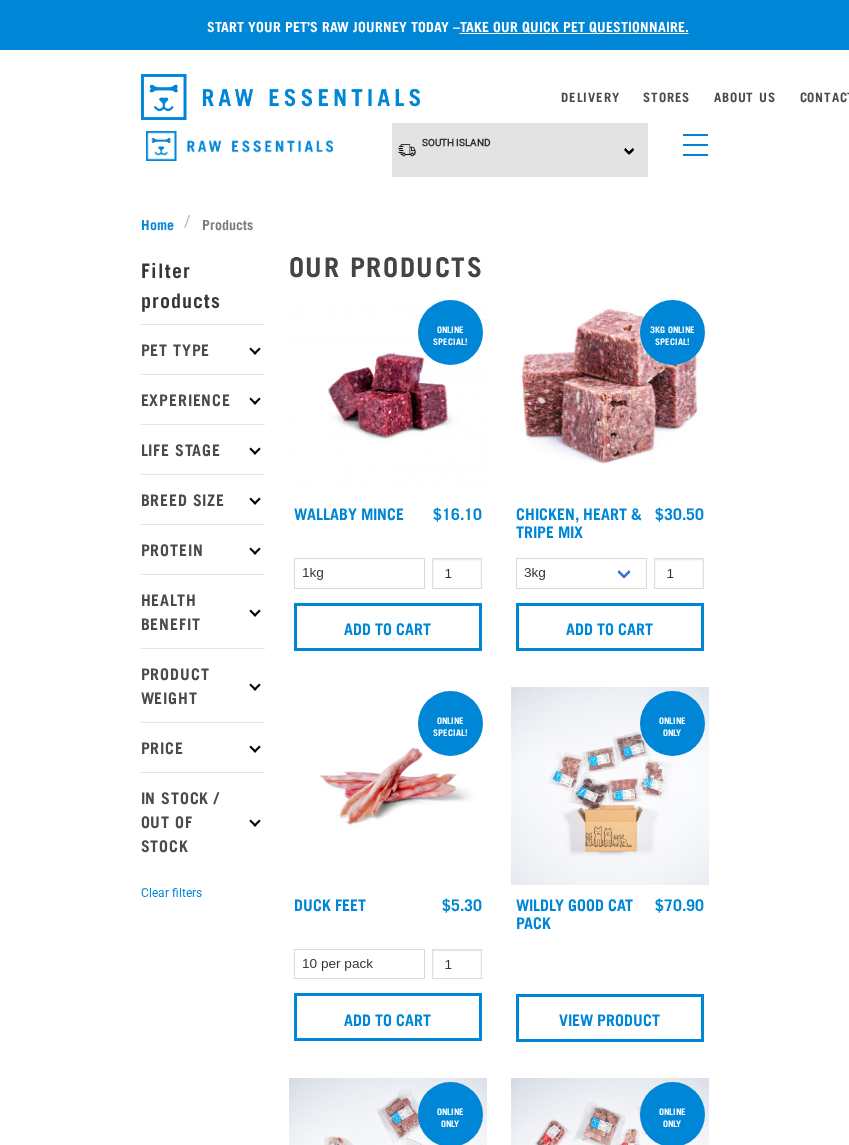 scroll, scrollTop: 0, scrollLeft: 0, axis: both 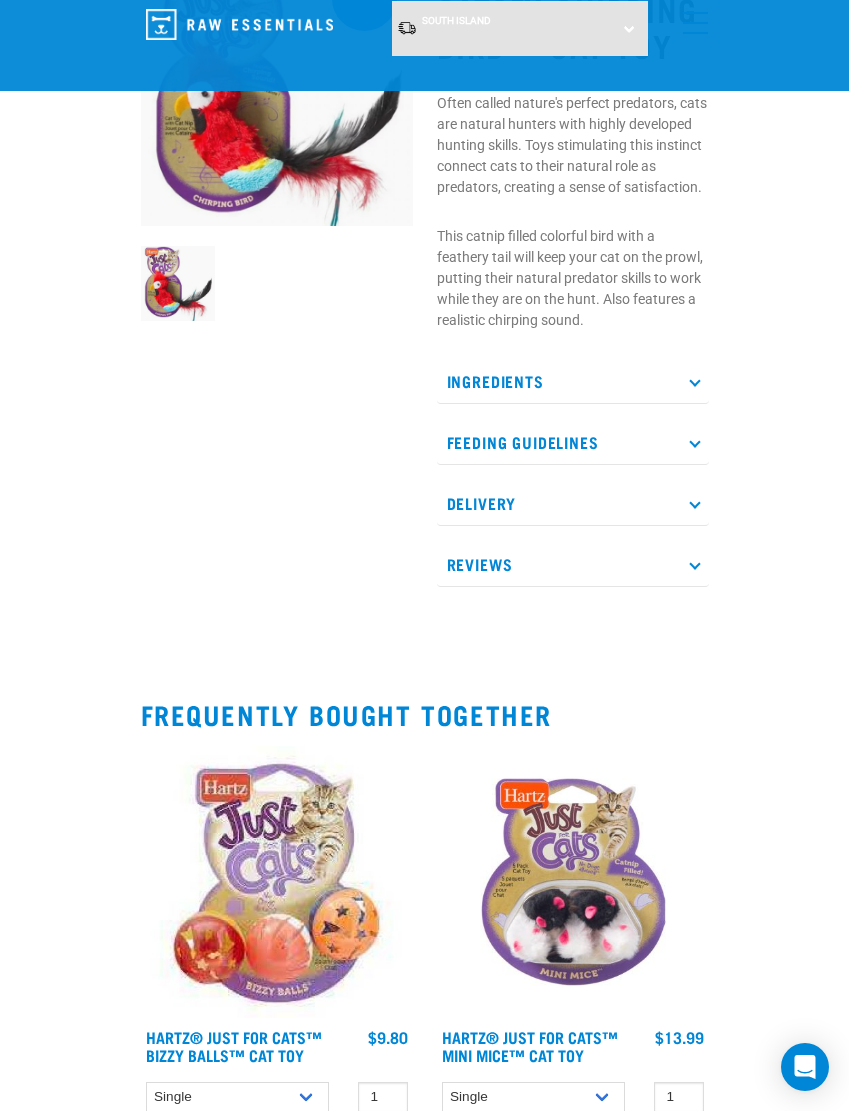 click on "Delivery" at bounding box center [573, 503] 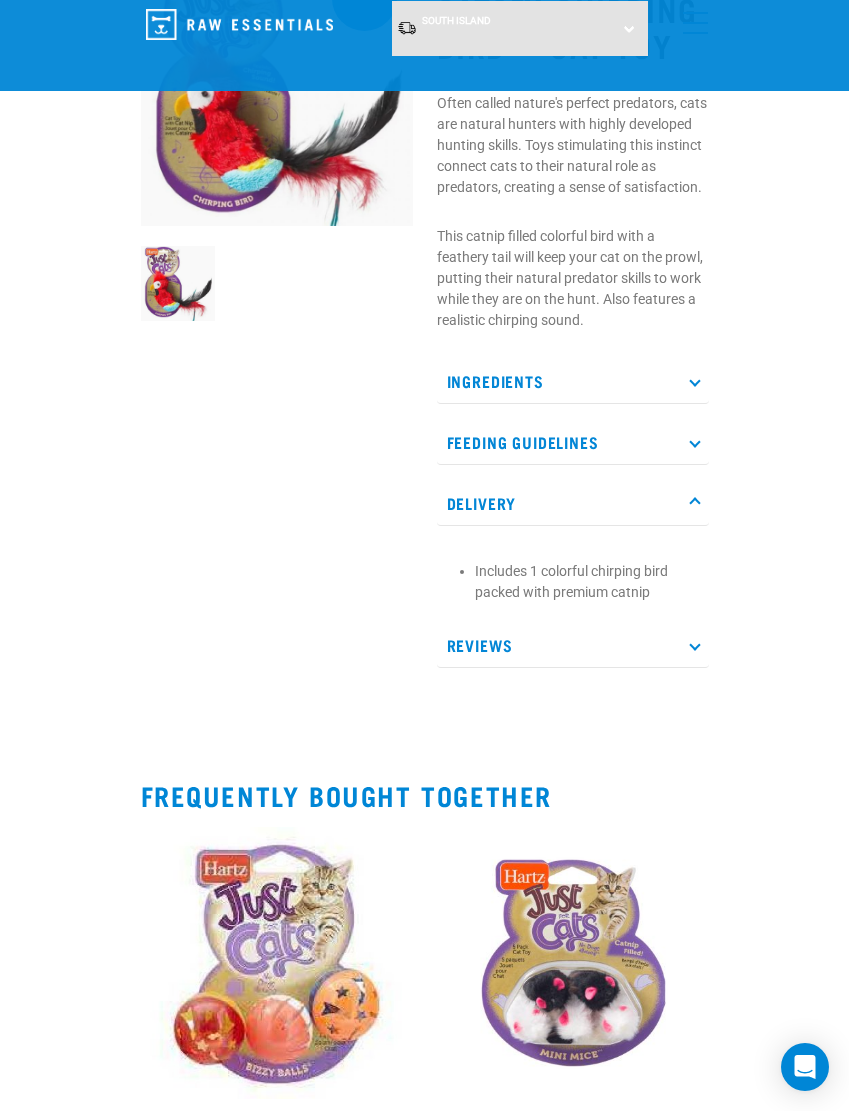 click on "Reviews" at bounding box center (573, 645) 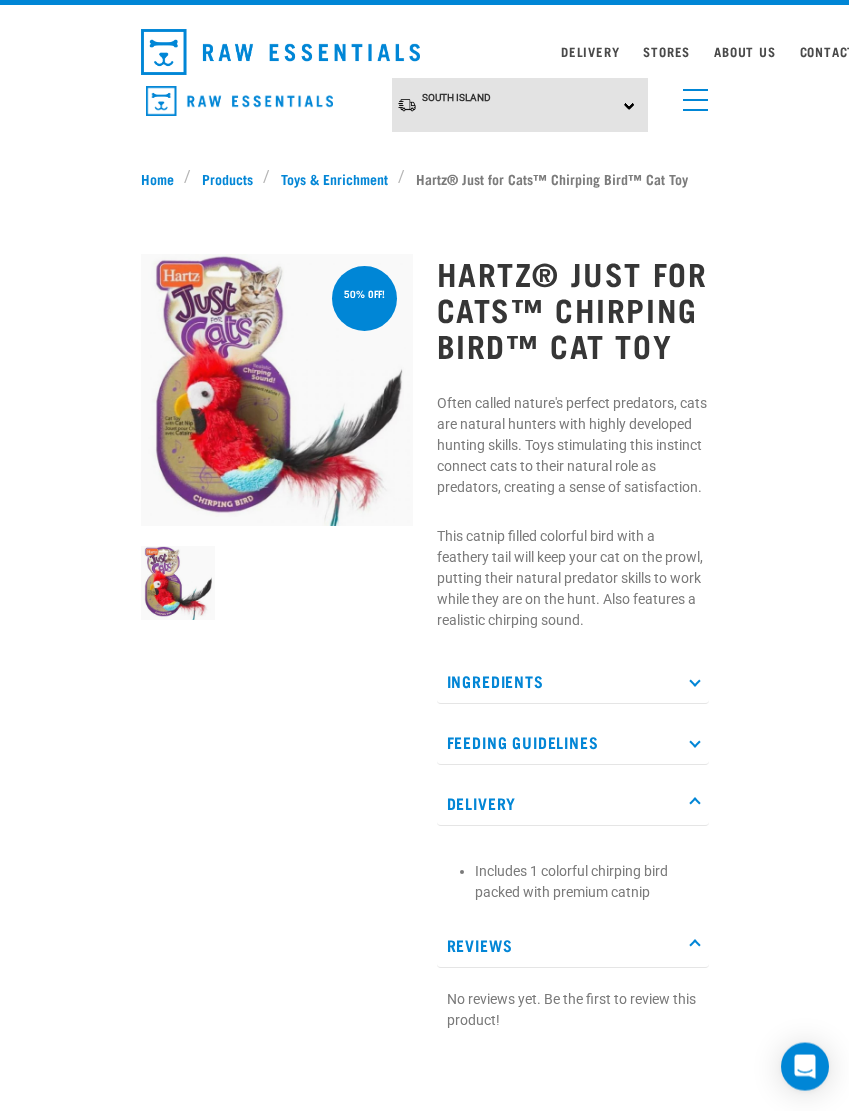 scroll, scrollTop: 0, scrollLeft: 0, axis: both 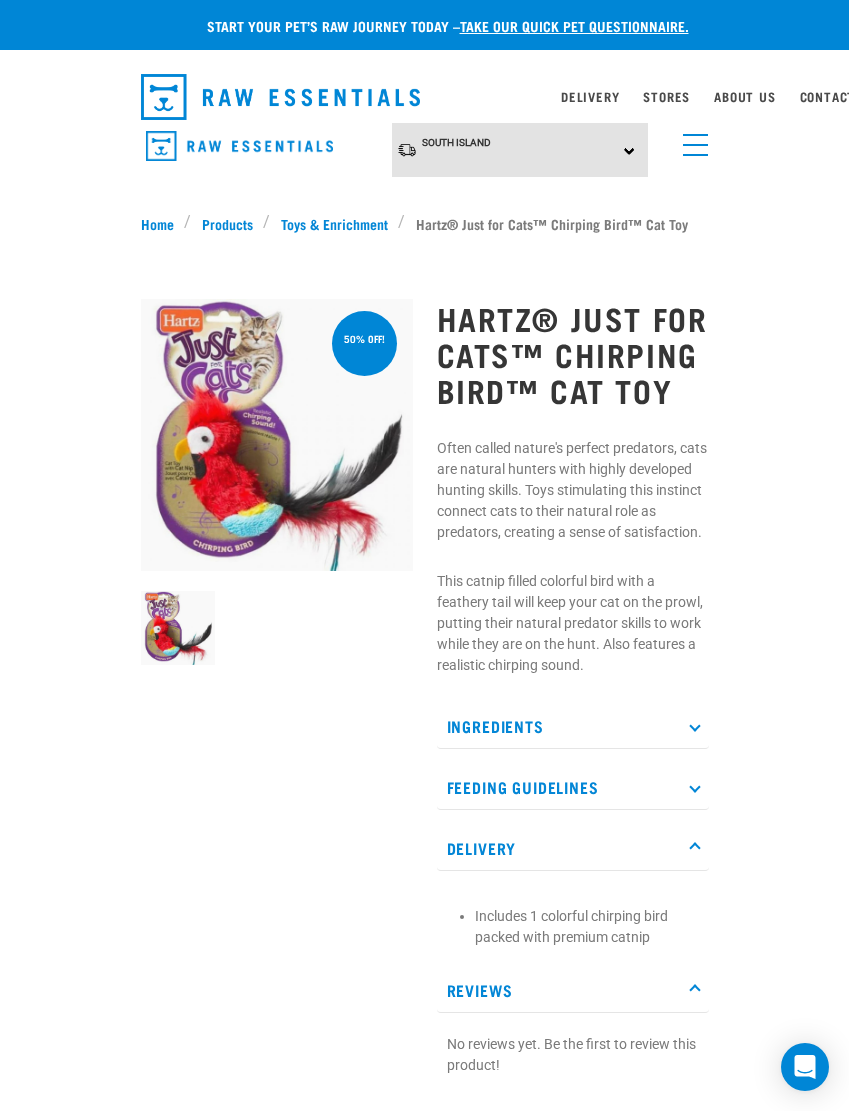 click on "Hartz® Just for Cats™ Chirping Bird™ Cat Toy" at bounding box center [548, 223] 